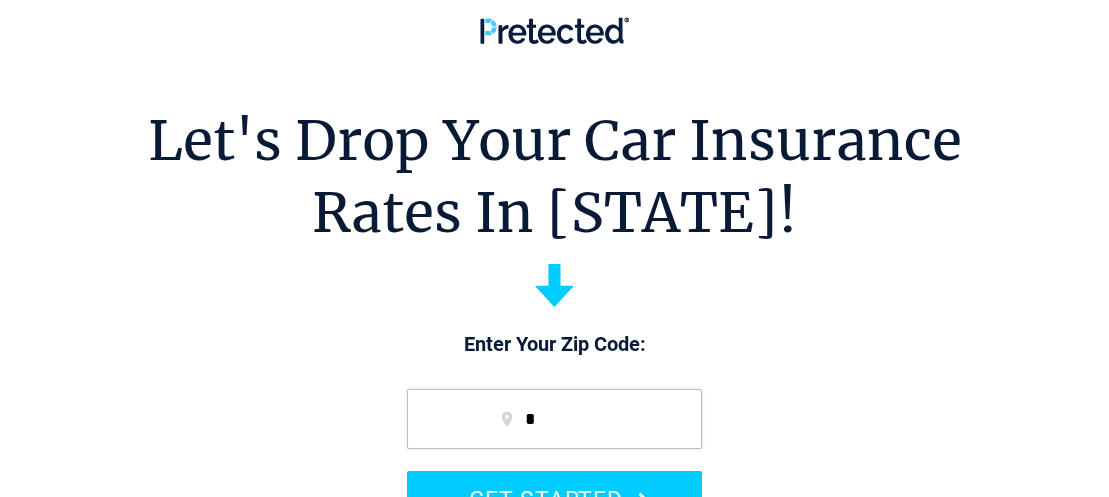 scroll, scrollTop: 0, scrollLeft: 0, axis: both 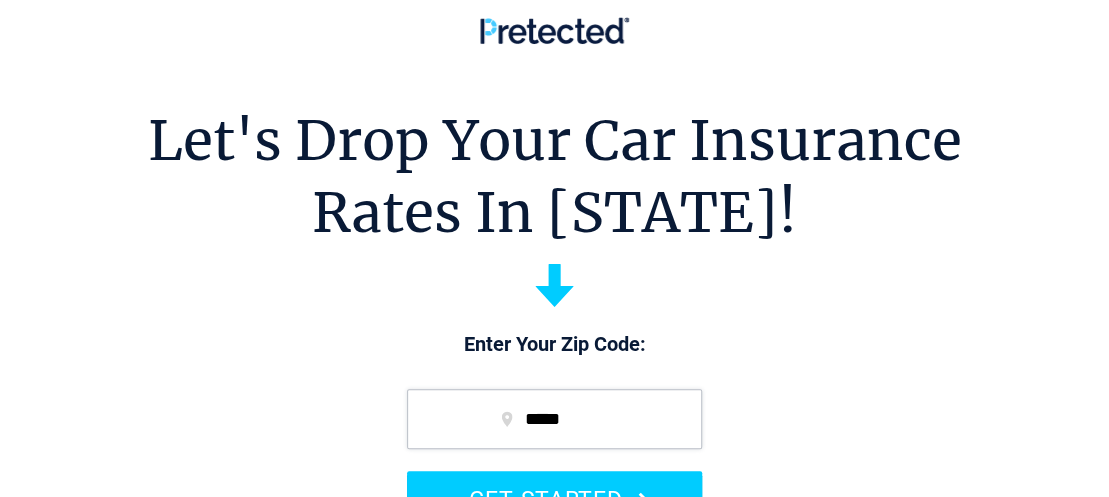 type on "*****" 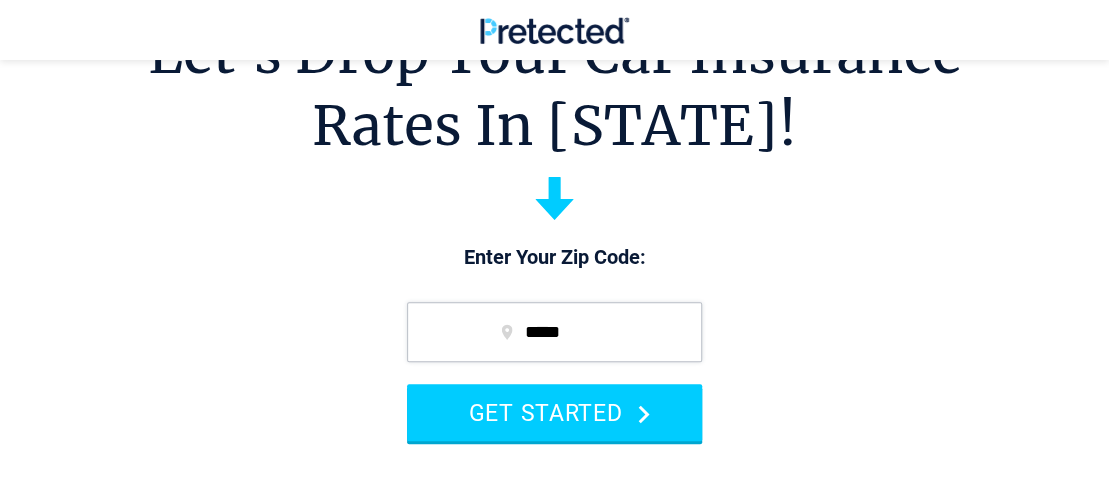 scroll, scrollTop: 88, scrollLeft: 0, axis: vertical 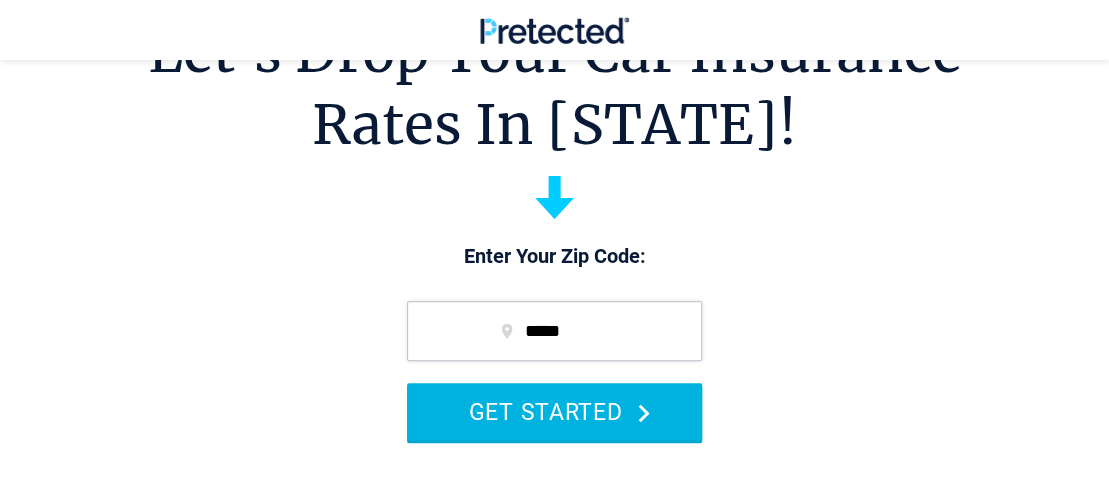 click on "GET STARTED" at bounding box center [554, 411] 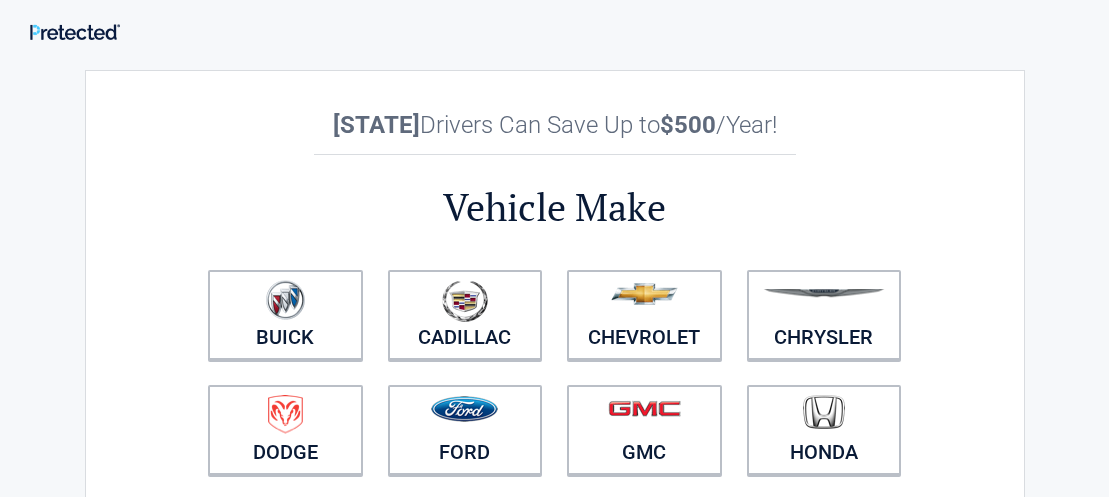 scroll, scrollTop: 0, scrollLeft: 0, axis: both 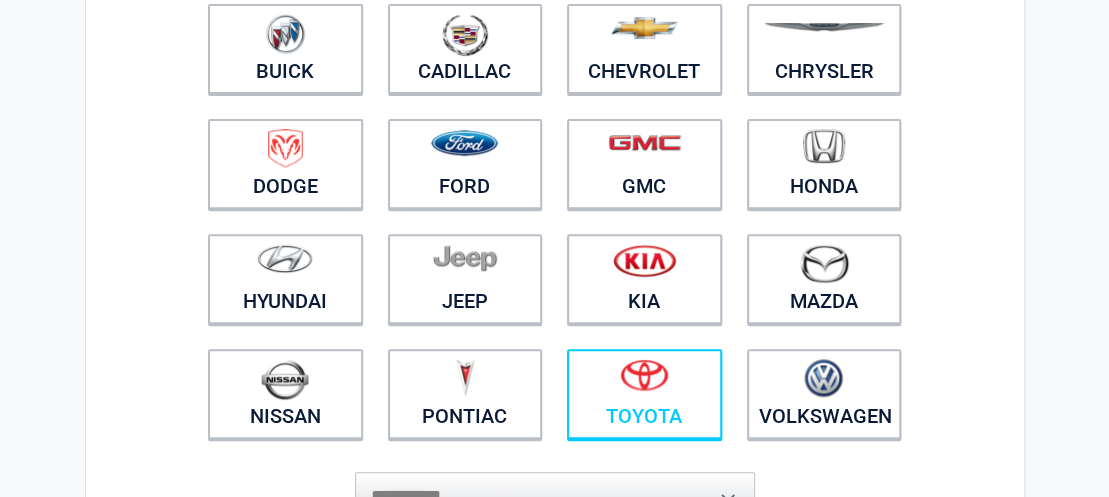 click at bounding box center (644, 381) 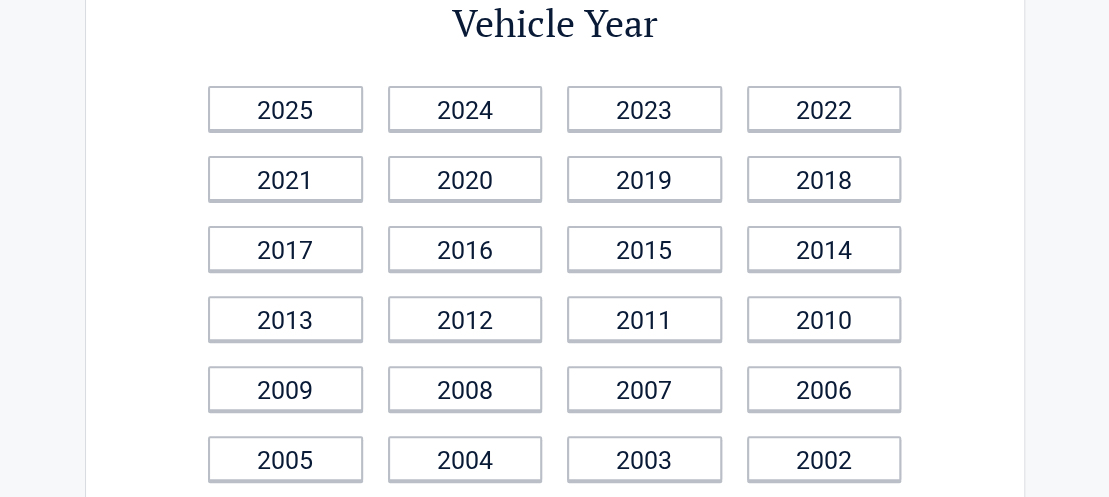 scroll, scrollTop: 133, scrollLeft: 0, axis: vertical 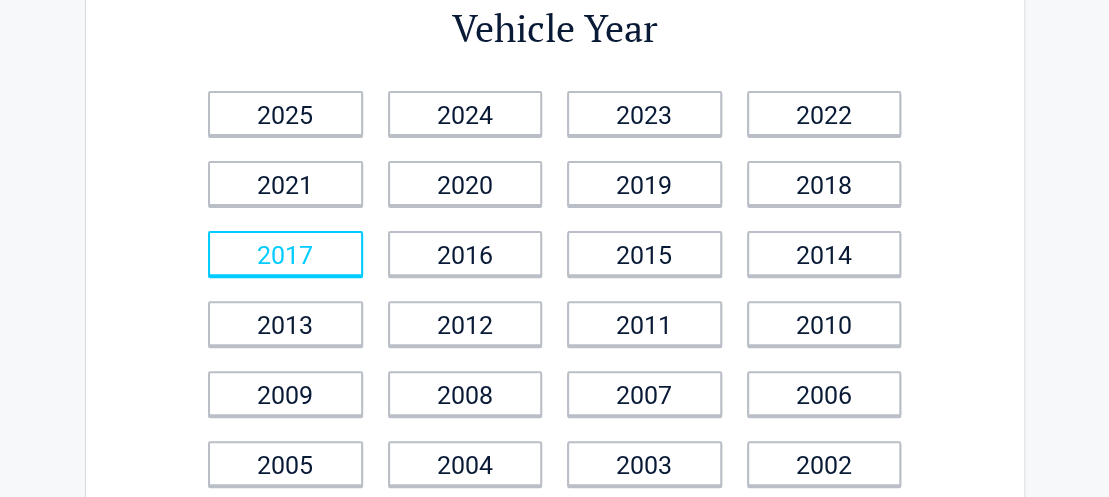 click on "2017" at bounding box center (285, 253) 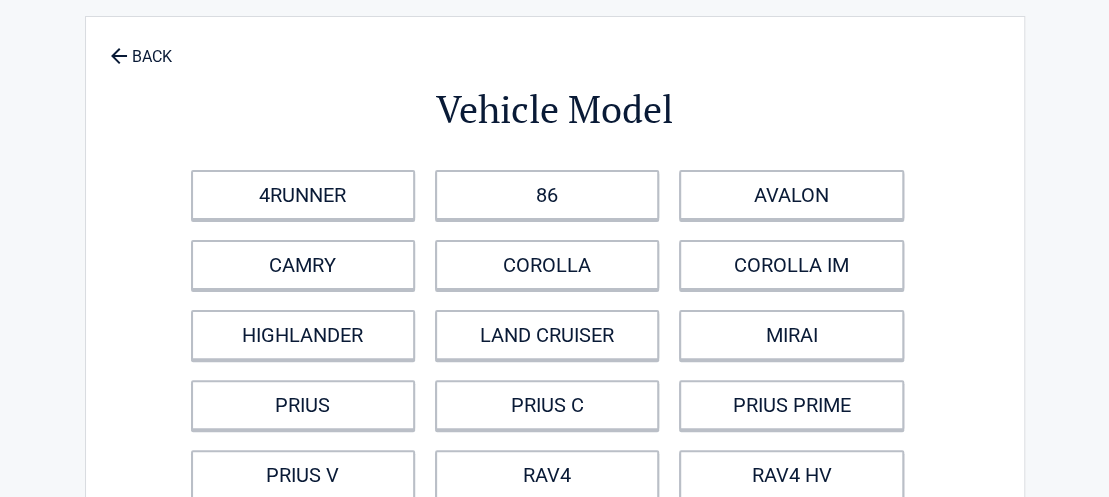 scroll, scrollTop: 0, scrollLeft: 0, axis: both 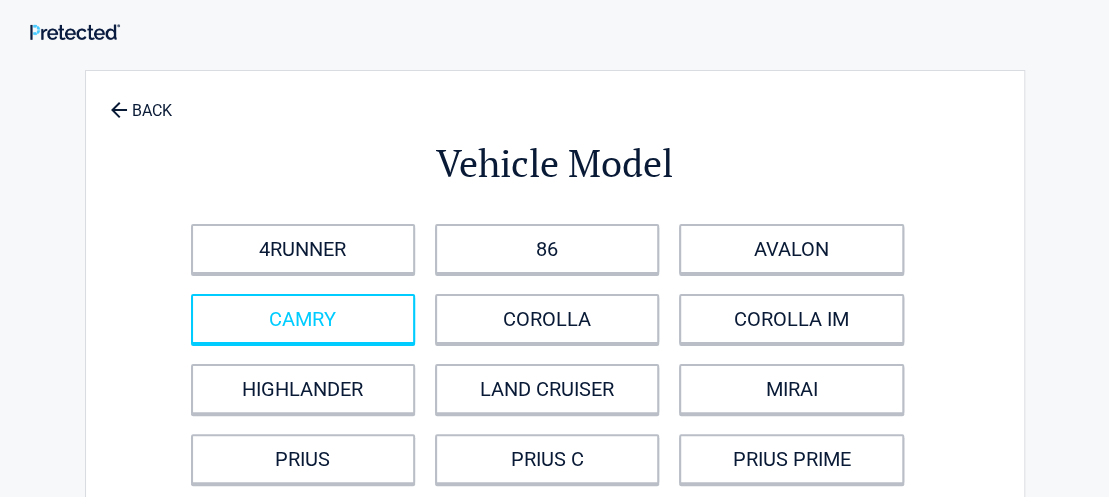 click on "CAMRY" at bounding box center [303, 319] 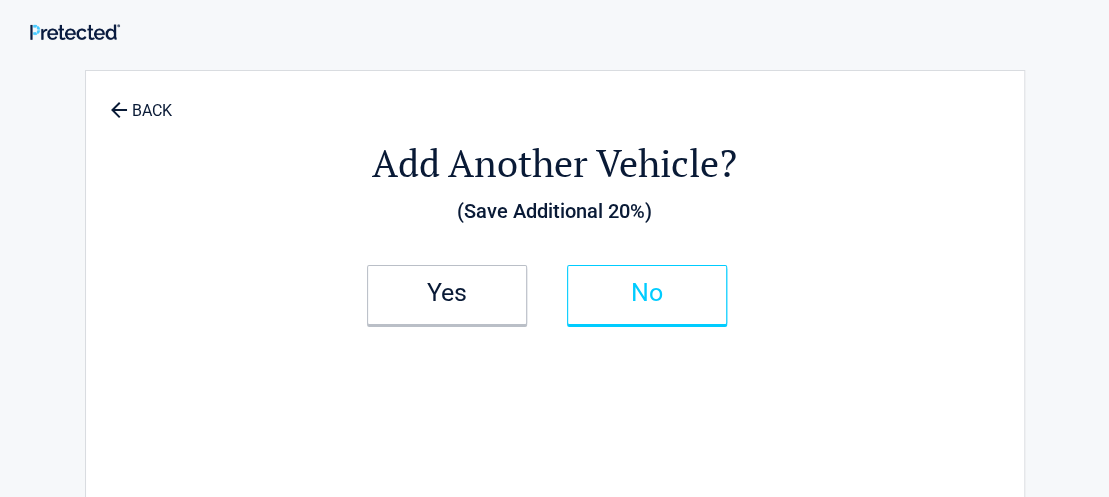 click on "No" at bounding box center (647, 293) 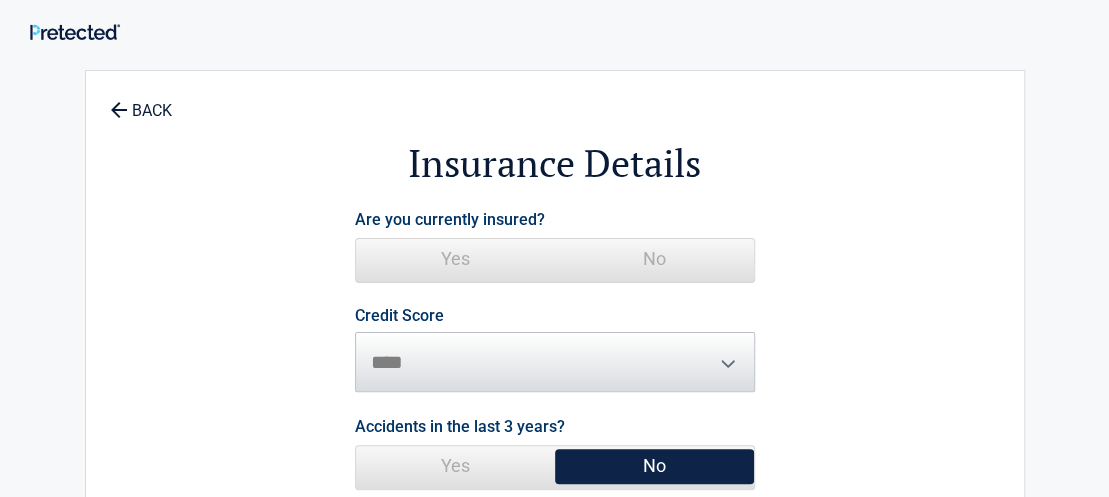 click on "Yes" at bounding box center [455, 259] 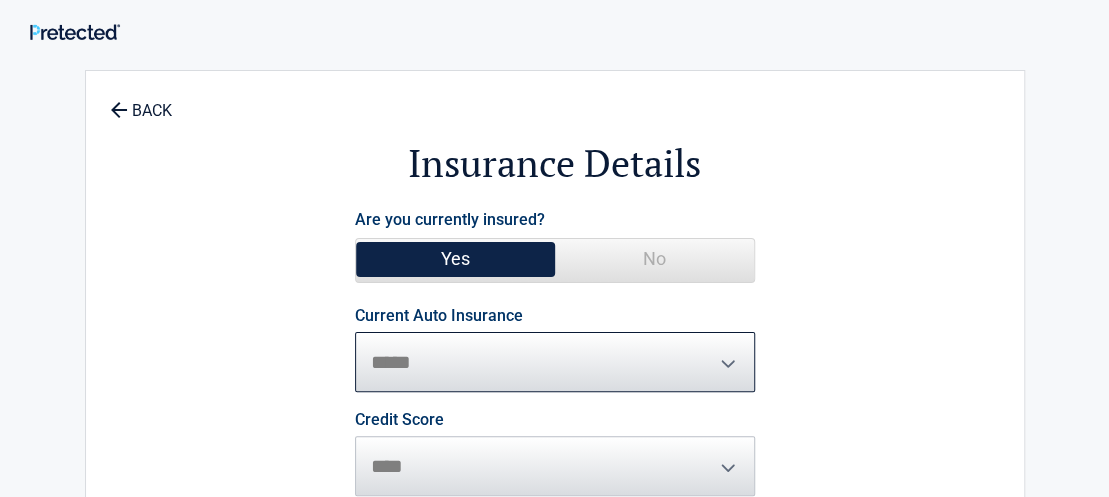 click on "**********" at bounding box center (555, 362) 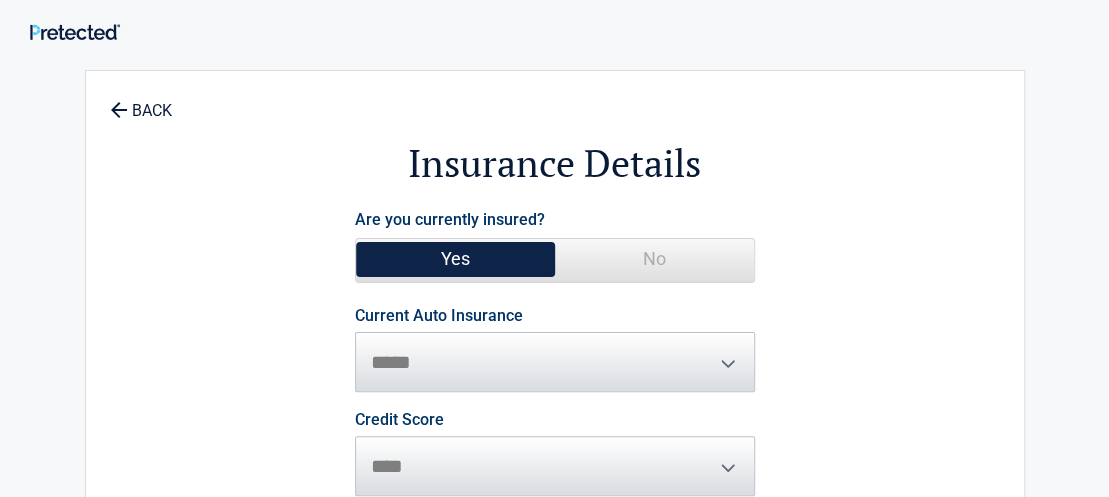 click on "**********" at bounding box center (555, 442) 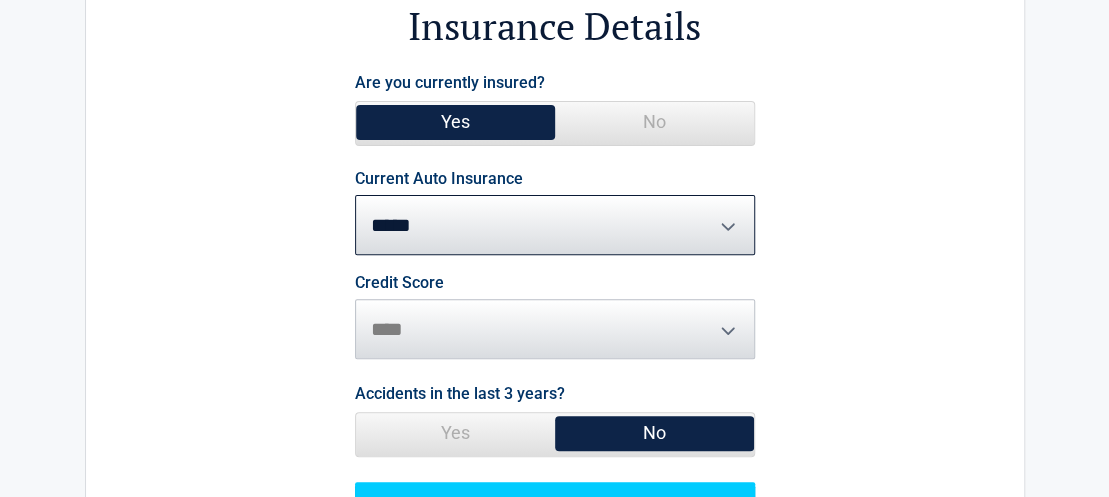 scroll, scrollTop: 177, scrollLeft: 0, axis: vertical 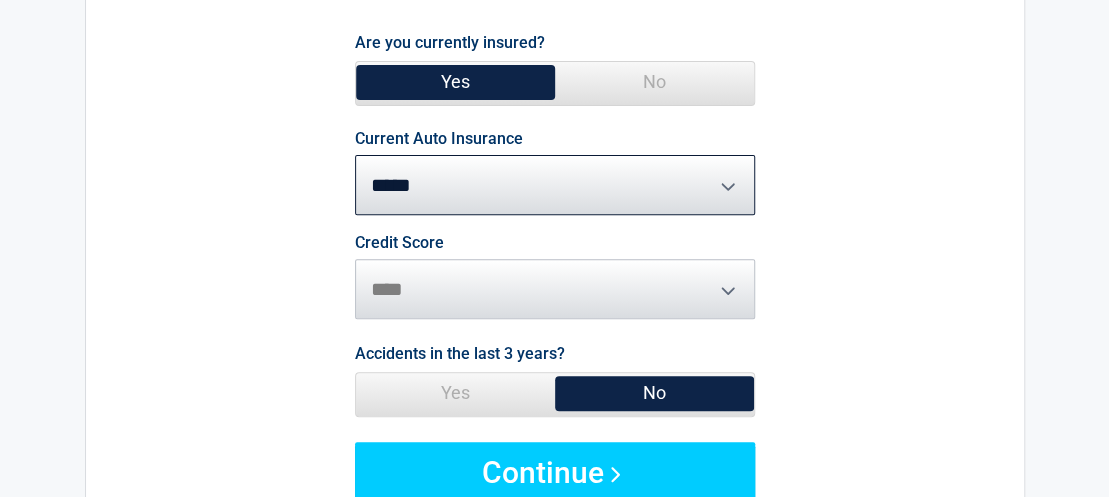 click on "No" at bounding box center [654, 393] 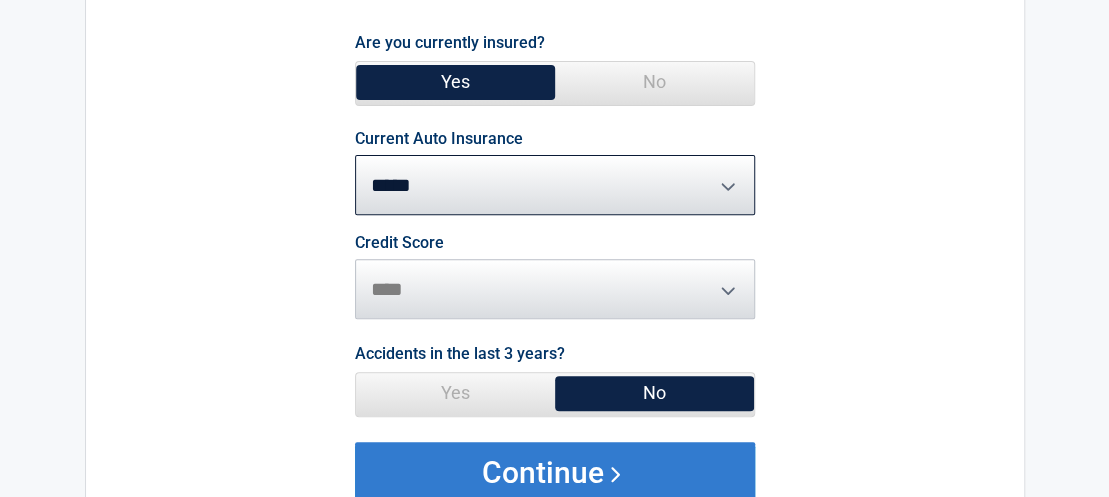 click on "Continue" at bounding box center (555, 472) 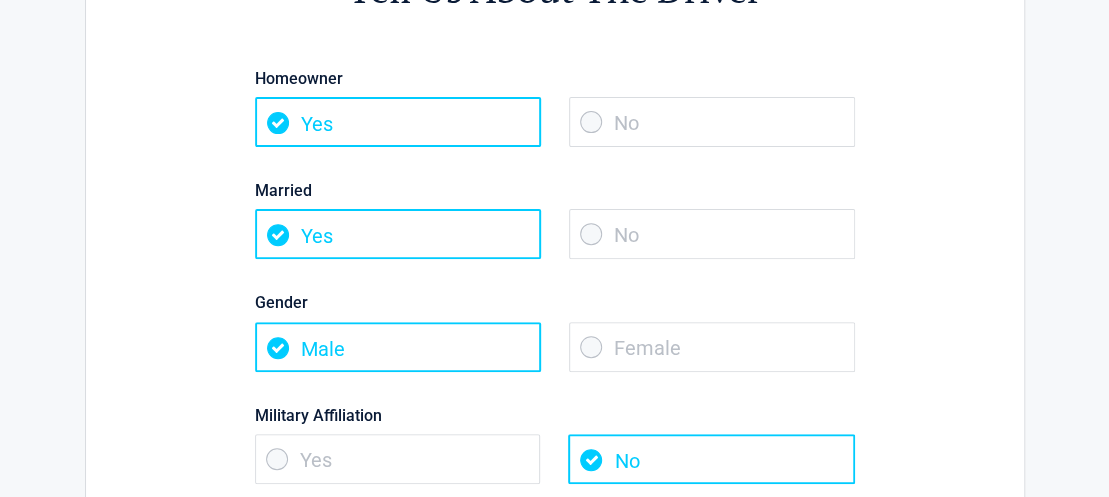 scroll, scrollTop: 0, scrollLeft: 0, axis: both 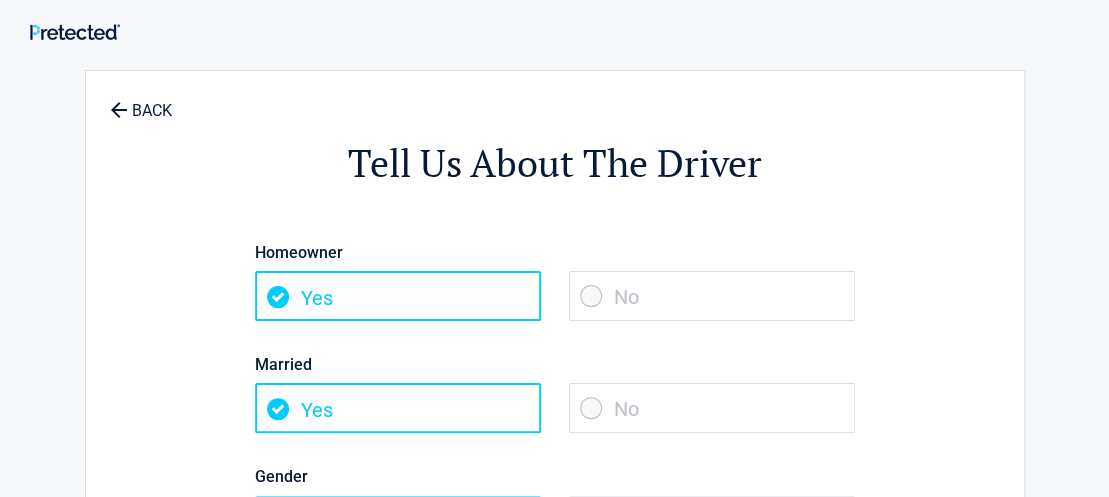 click on "No" at bounding box center [712, 408] 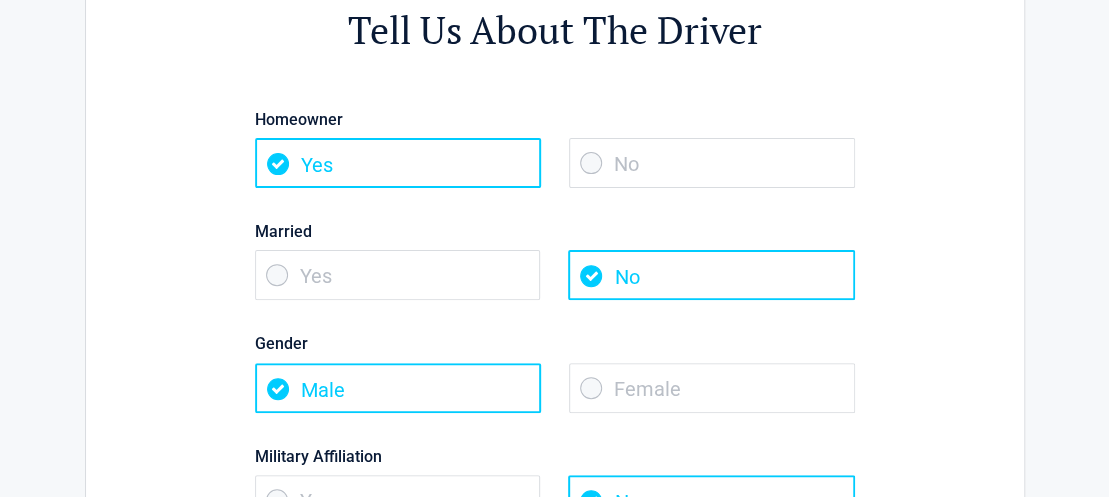 scroll, scrollTop: 177, scrollLeft: 0, axis: vertical 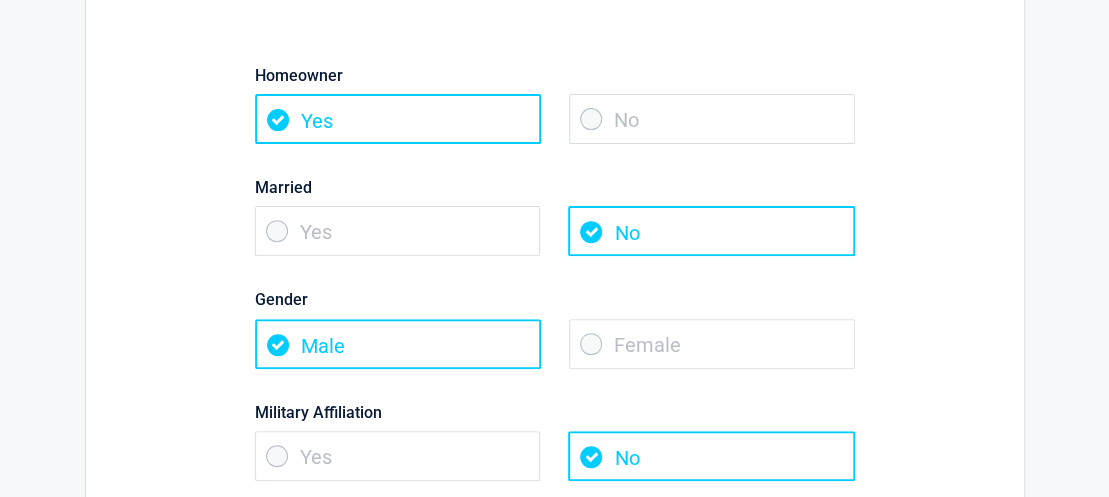 click on "Female" at bounding box center [712, 344] 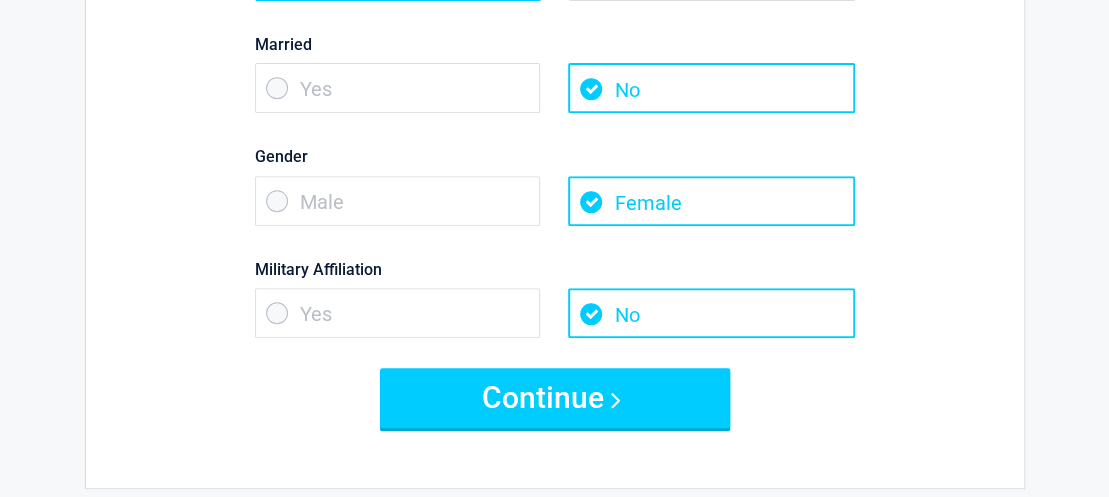 scroll, scrollTop: 355, scrollLeft: 0, axis: vertical 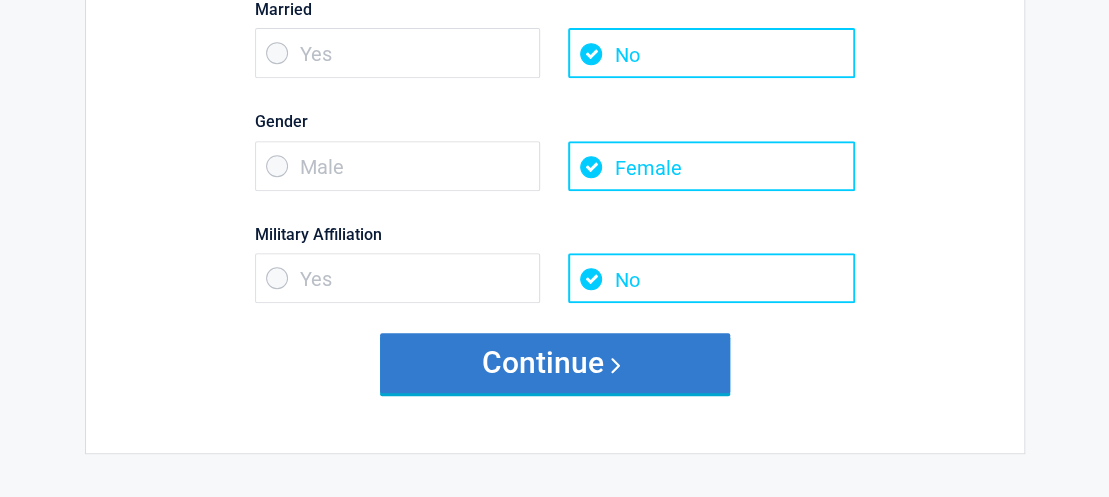 click on "Continue" at bounding box center (555, 363) 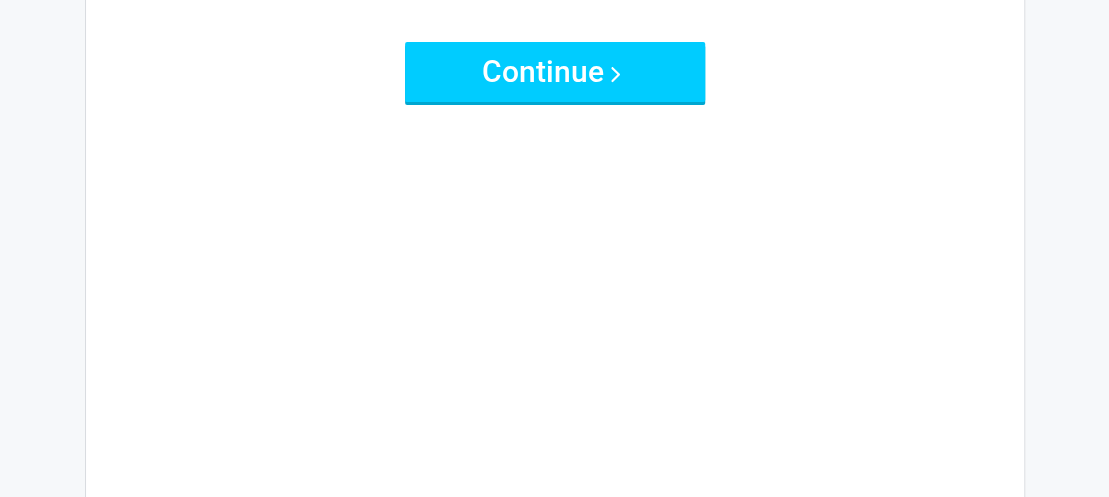 scroll, scrollTop: 0, scrollLeft: 0, axis: both 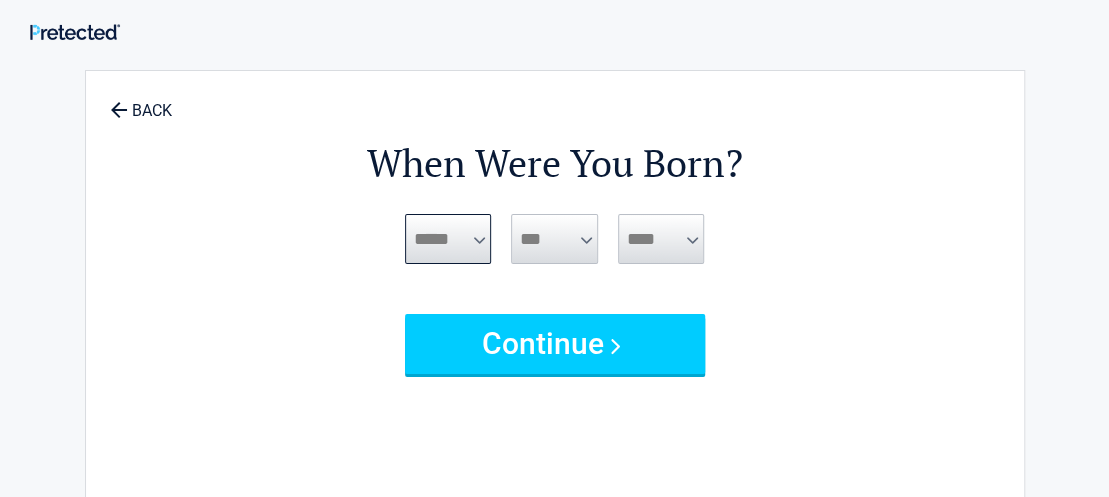 click on "*****
***
***
***
***
***
***
***
***
***
***
***
***" at bounding box center [448, 239] 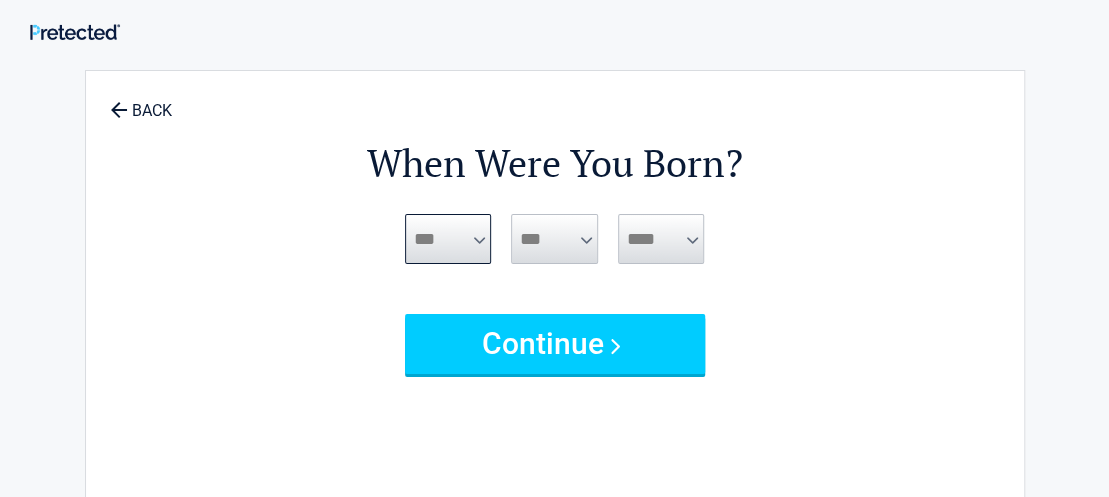 click on "*****
***
***
***
***
***
***
***
***
***
***
***
***" at bounding box center (448, 239) 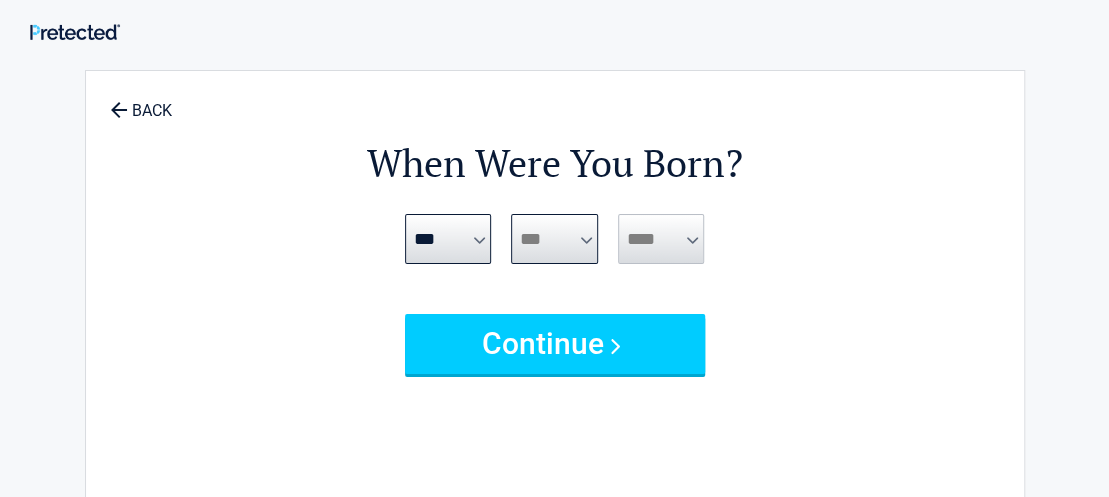 click on "*** * * * * * * * * * ** ** ** ** ** ** ** ** ** ** ** ** ** ** ** ** ** ** ** ** ** **" at bounding box center (554, 239) 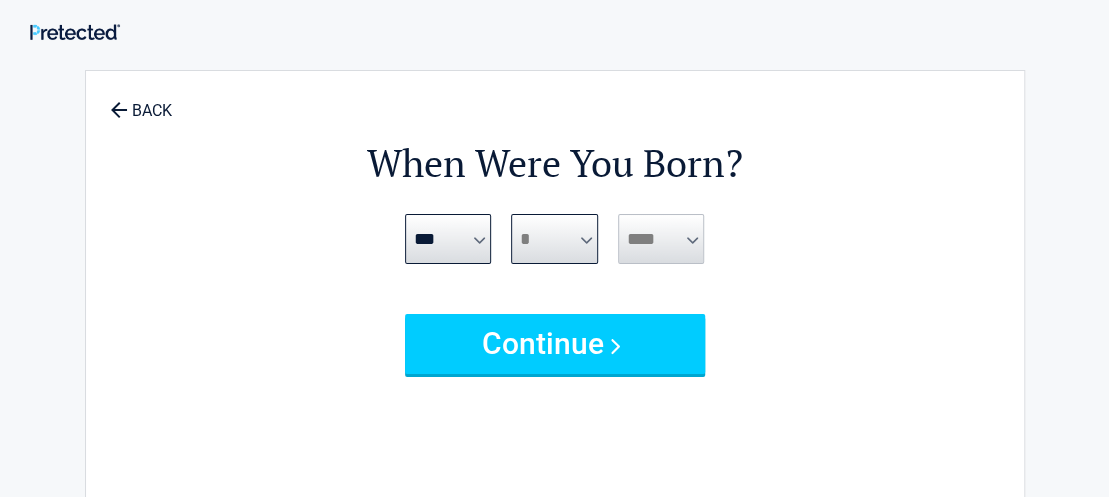 click on "*** * * * * * * * * * ** ** ** ** ** ** ** ** ** ** ** ** ** ** ** ** ** ** ** ** ** **" at bounding box center (554, 239) 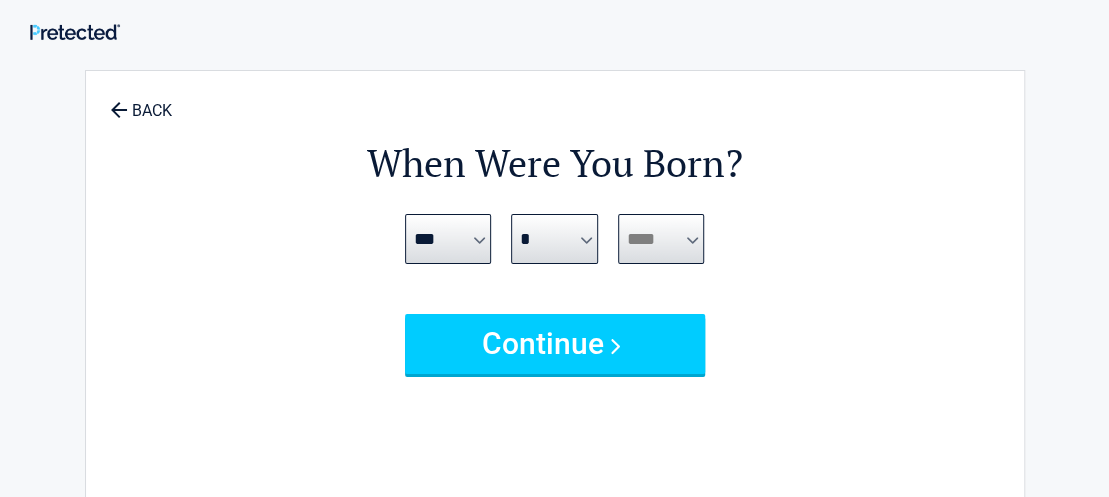 click on "****
****
****
****
****
****
****
****
****
****
****
****
****
****
****
****
****
****
****
****
****
****
****
****
****
****
****
****
****
****
****
****
****
****
****
****
****
****
****
****
****
****
****
****
****
****
****
****
****
****
****
****
****
****
****
****
****
****
****
****
****
****
****
****" at bounding box center [661, 239] 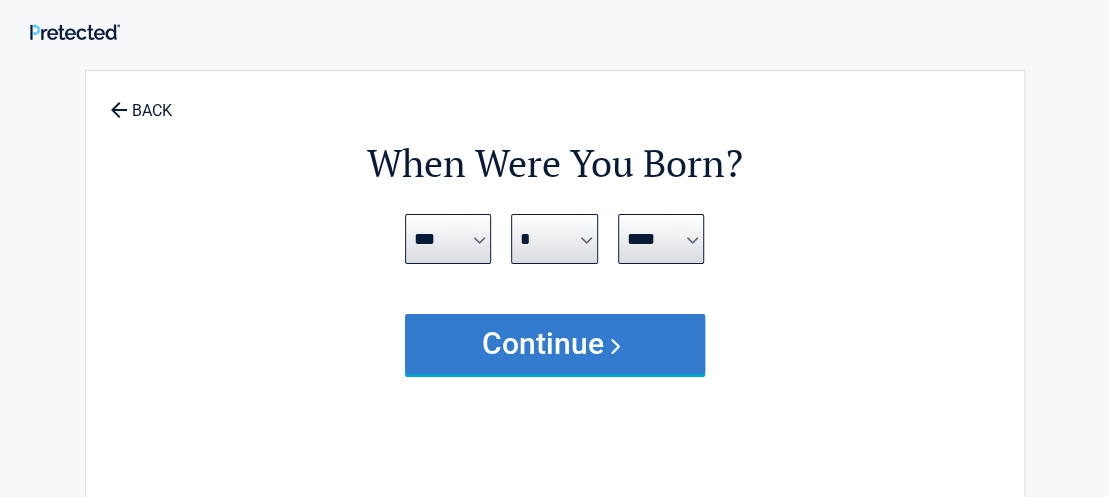 click on "Continue" at bounding box center (555, 344) 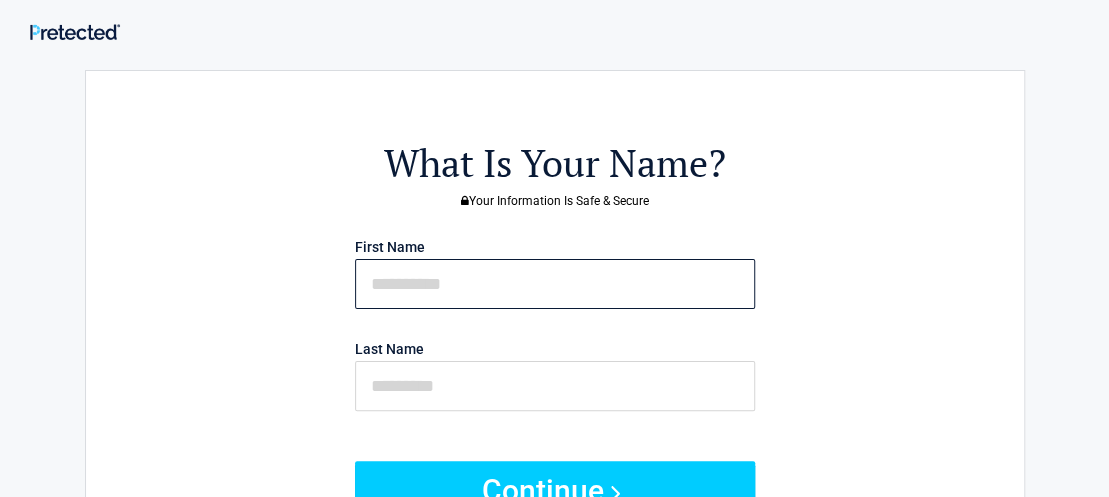 click at bounding box center (555, 284) 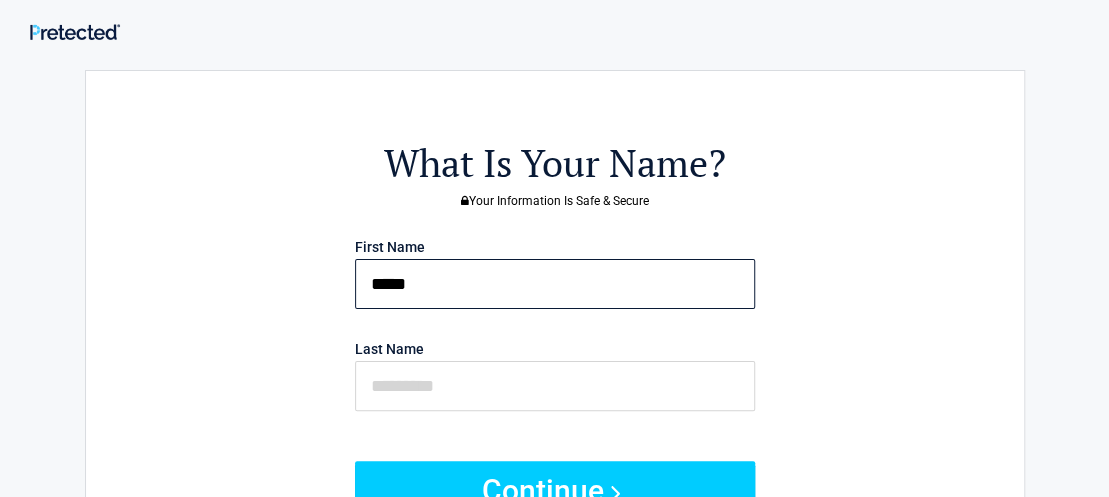 type on "*****" 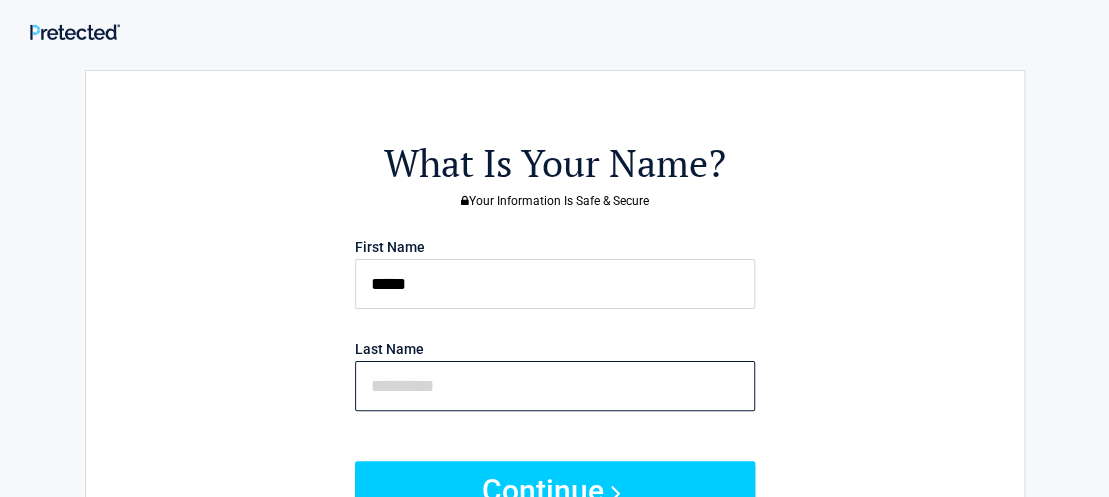 click at bounding box center (555, 386) 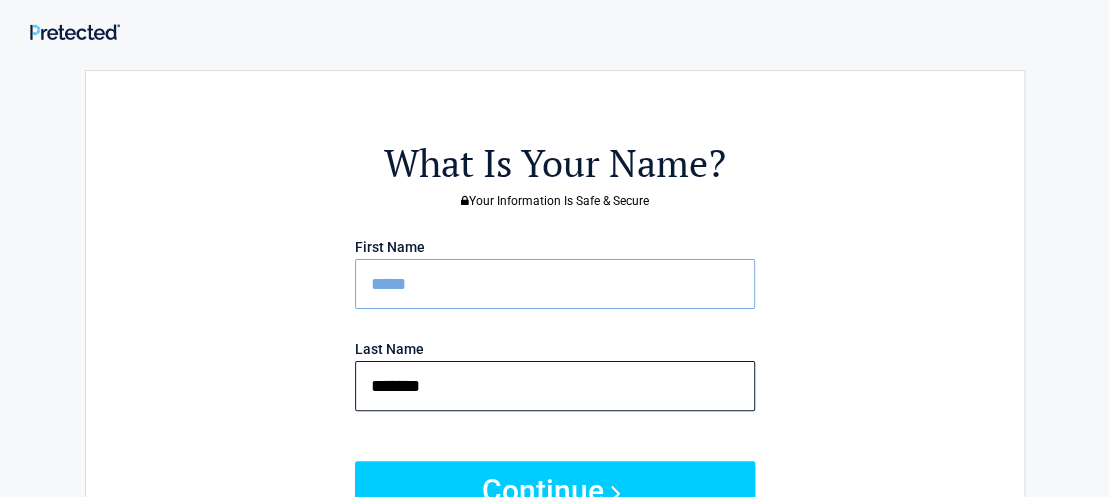 type on "*******" 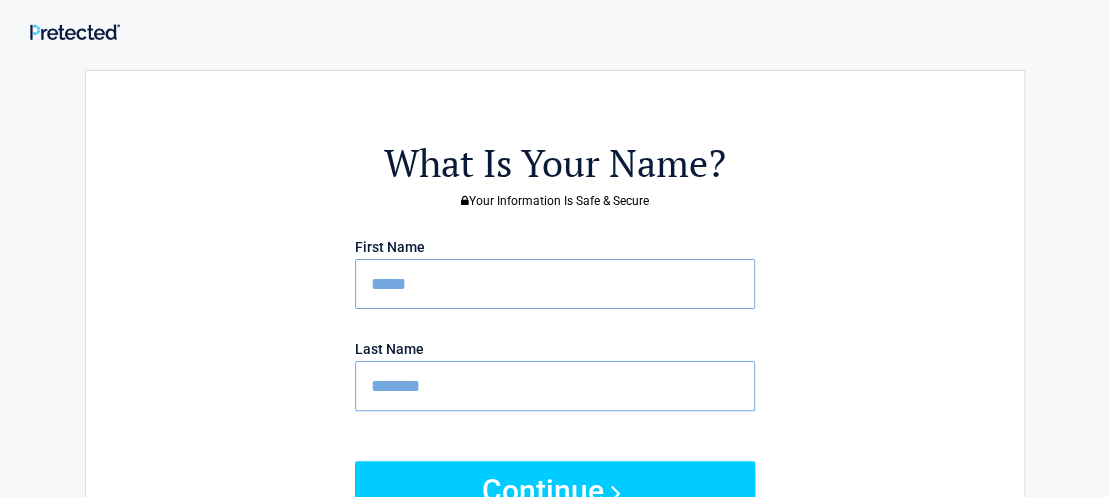 click on "What Is Your Name?
Your Information Is Safe & Secure
First Name
*****
Last Name
*******
Continue" at bounding box center [555, 419] 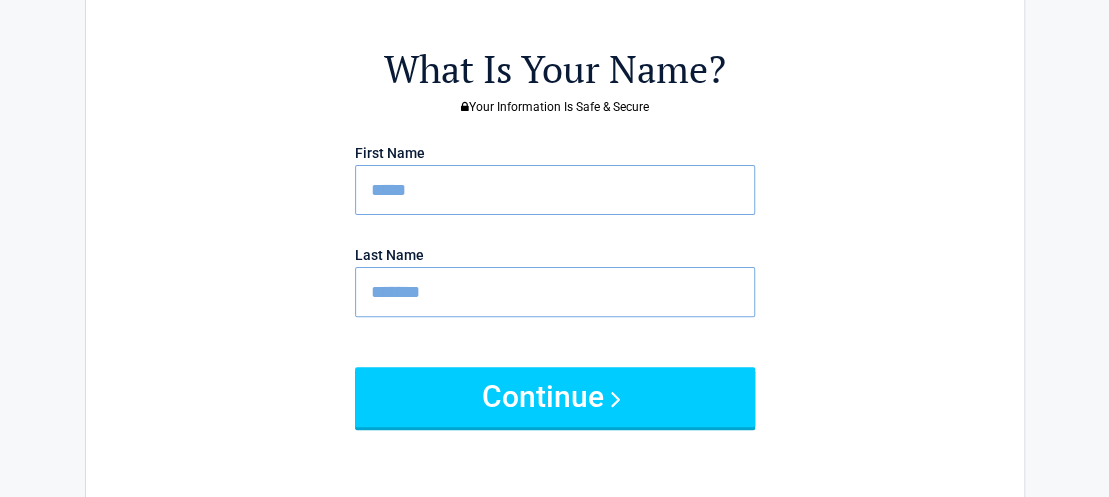 scroll, scrollTop: 133, scrollLeft: 0, axis: vertical 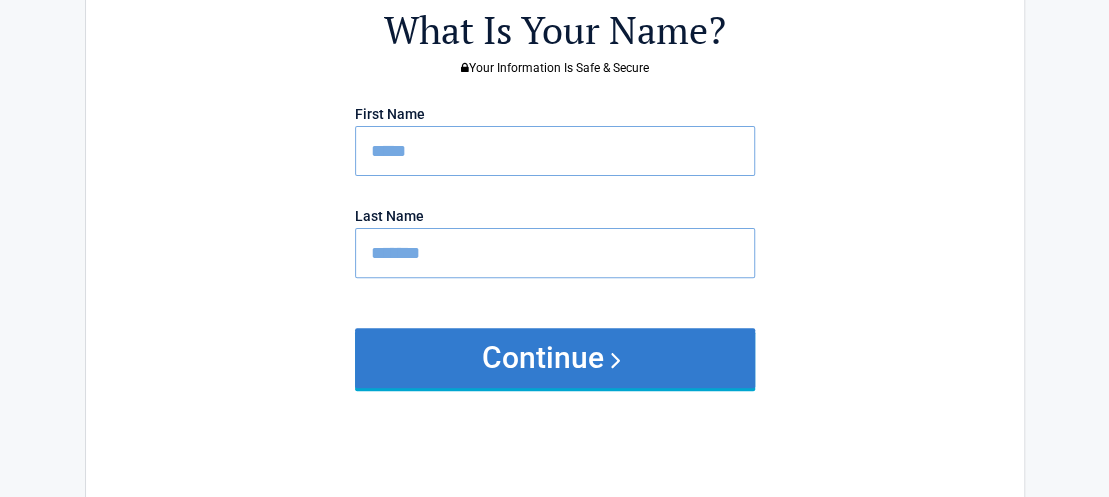 click on "Continue" at bounding box center (555, 358) 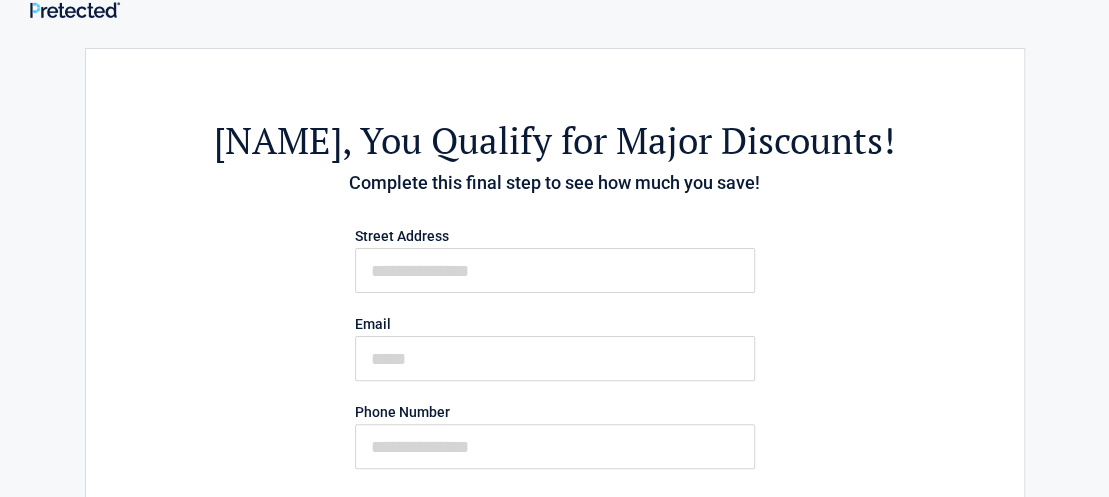 scroll, scrollTop: 0, scrollLeft: 0, axis: both 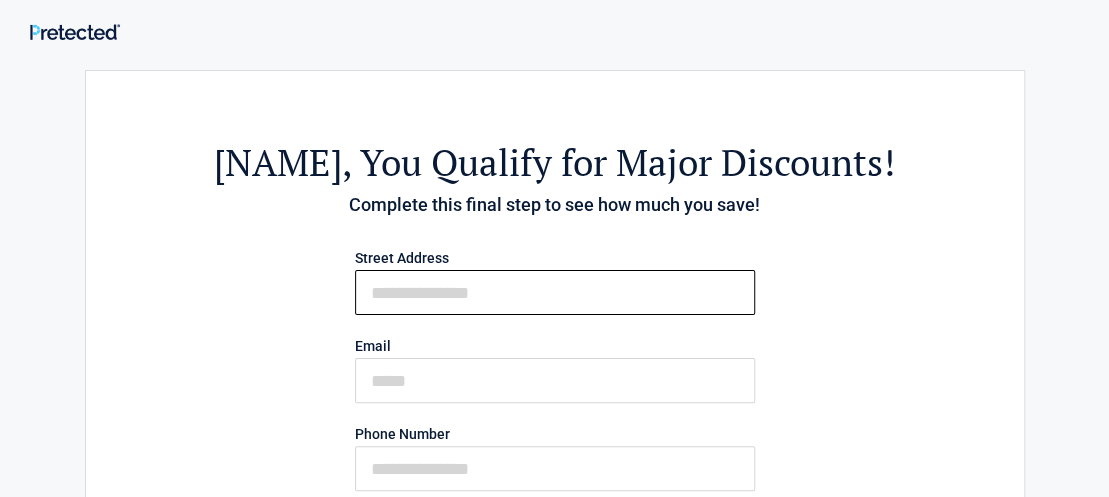 click on "First Name" at bounding box center (555, 292) 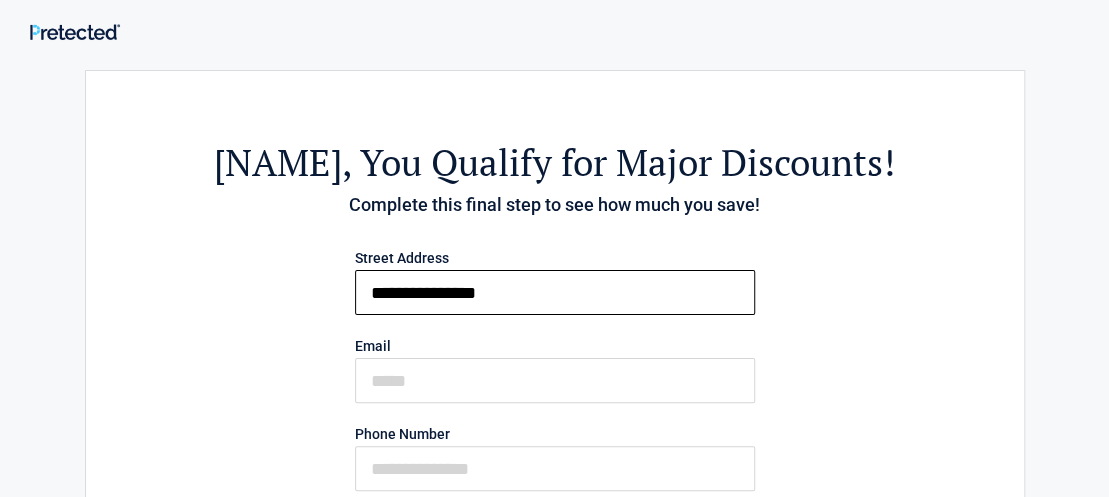type on "**********" 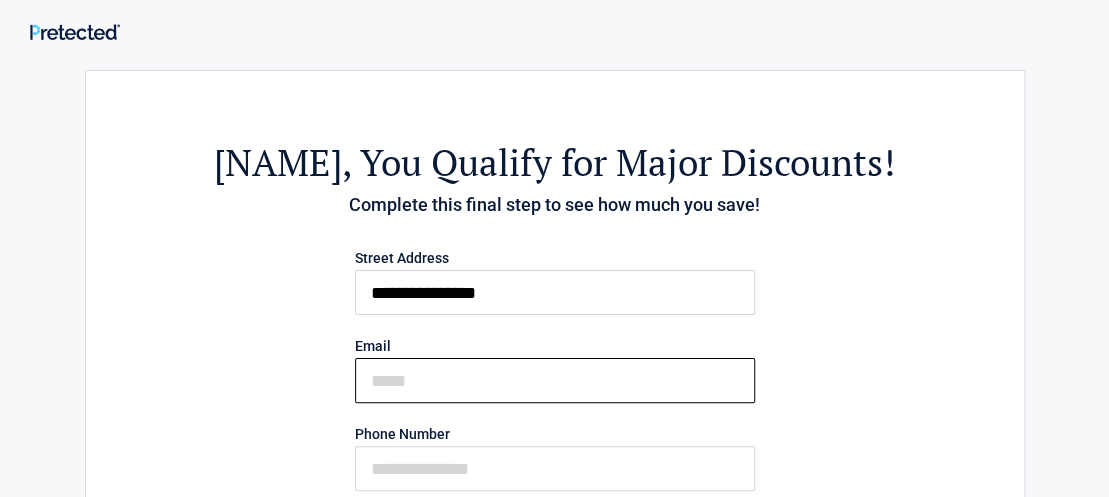 click on "Email" at bounding box center (555, 380) 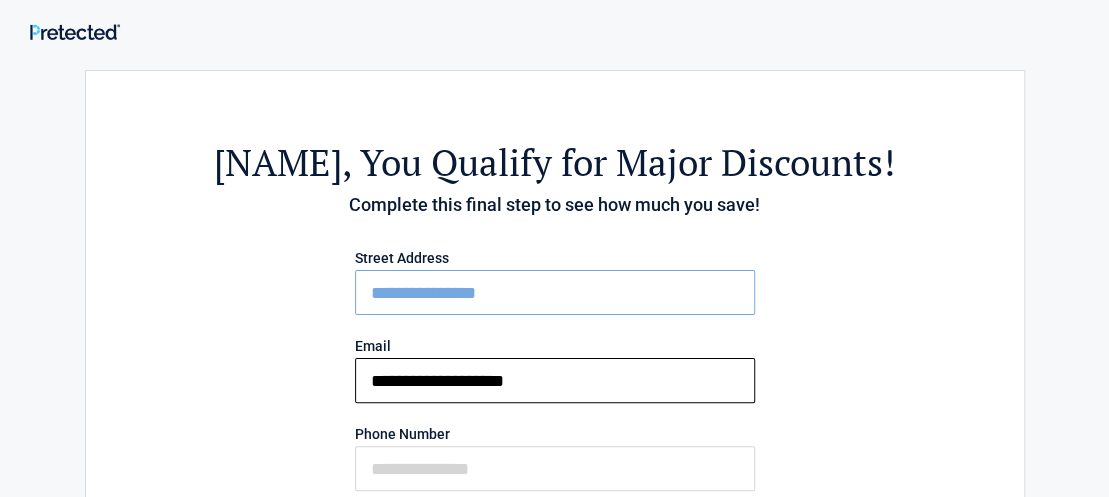 type on "**********" 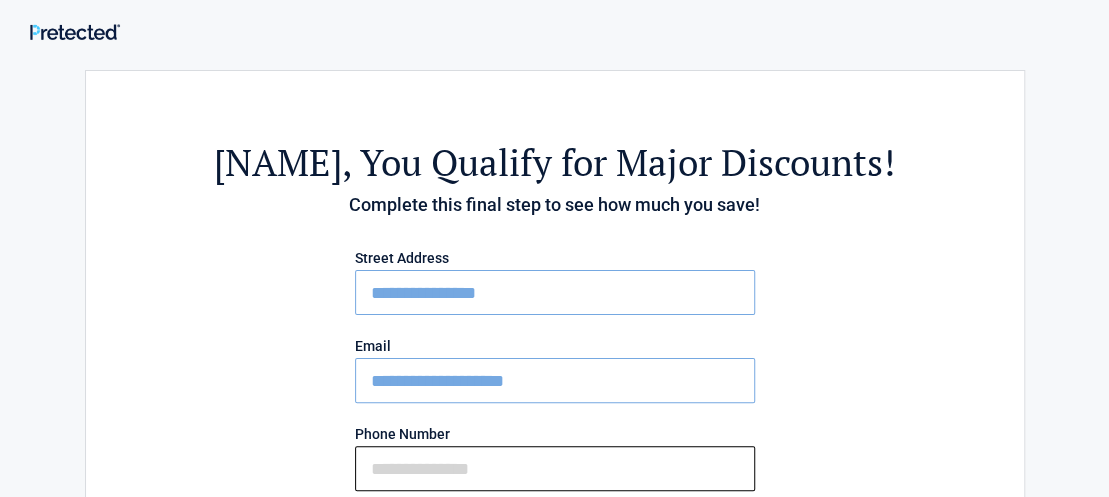 click on "Phone Number" at bounding box center (555, 468) 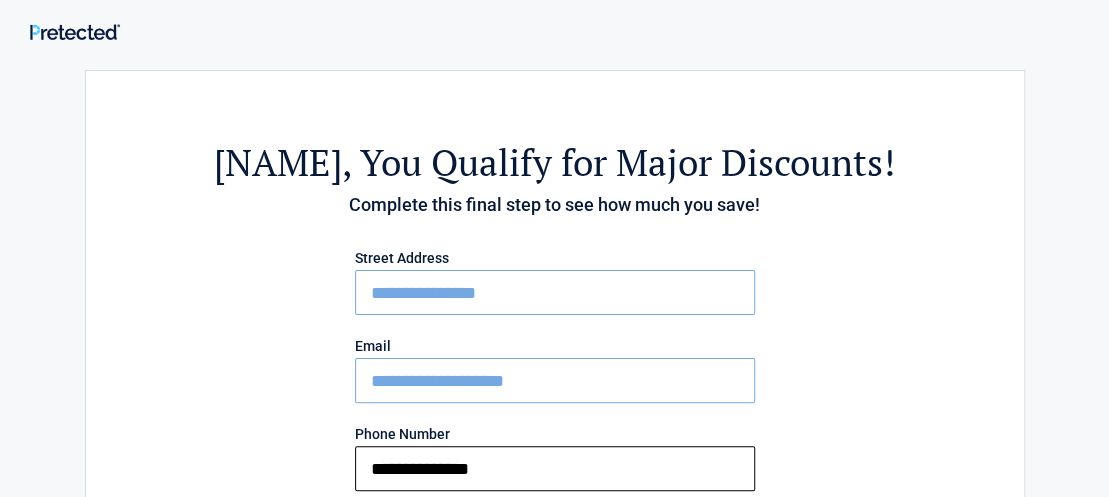 type on "**********" 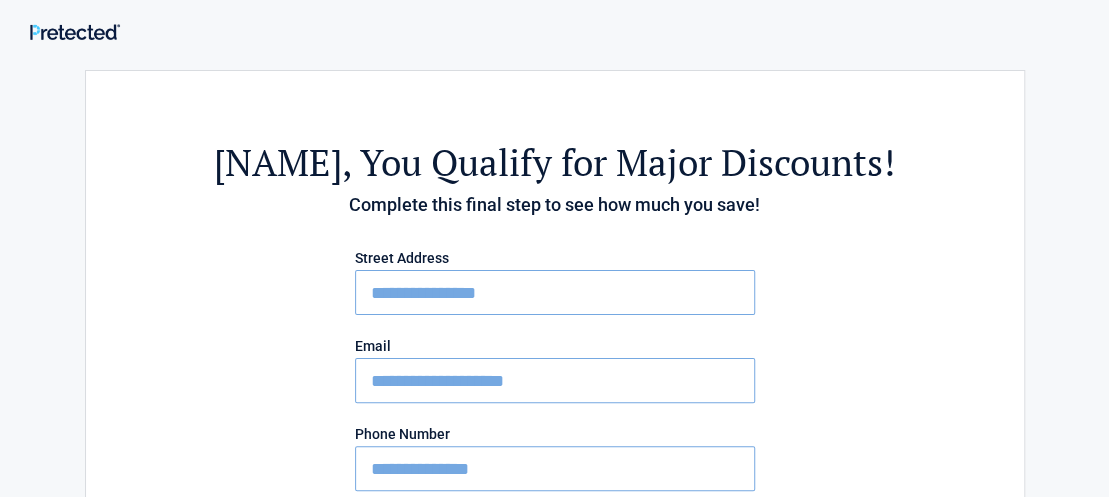 click on "**********" at bounding box center [555, 462] 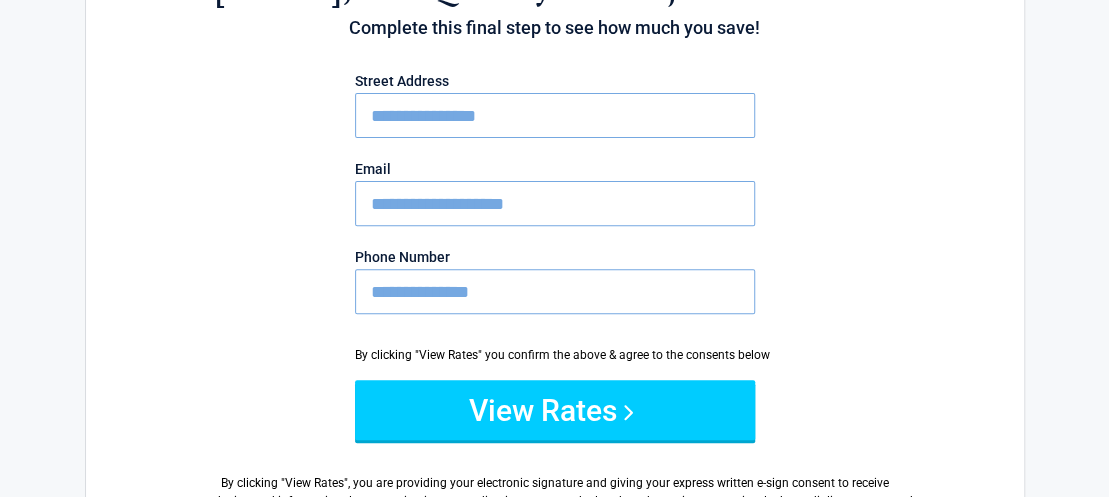 scroll, scrollTop: 266, scrollLeft: 0, axis: vertical 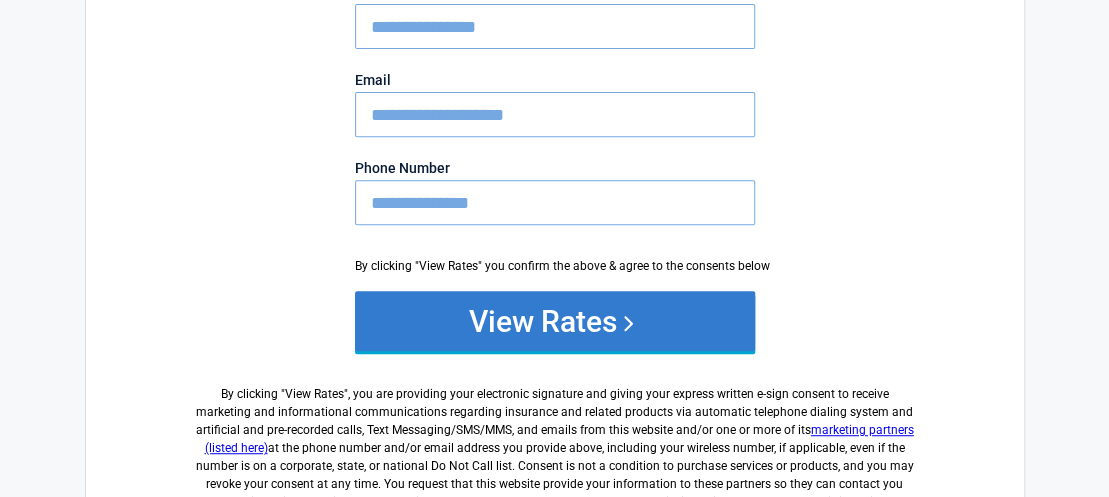 click on "View Rates" at bounding box center [555, 321] 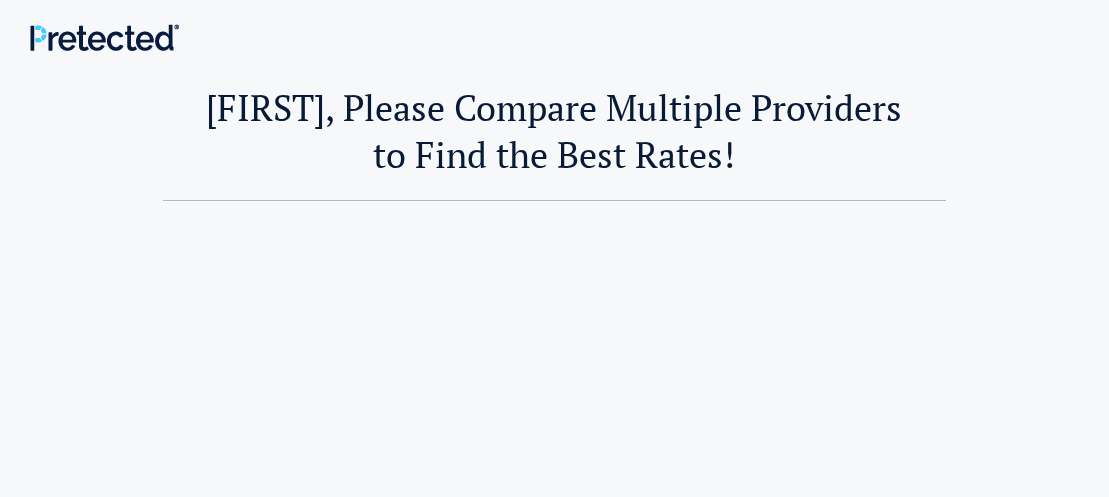 scroll, scrollTop: 0, scrollLeft: 0, axis: both 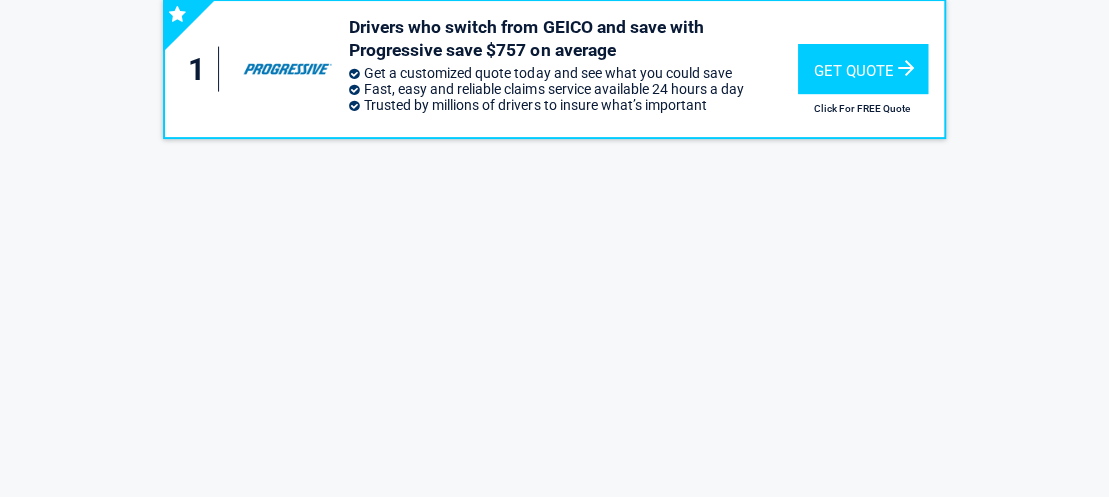 click on "1
Drivers who switch from GEICO and save with Progressive save $757 on average
Get a customized quote today and see what you could save
Fast, easy and reliable claims service available 24 hours a day
Trusted by millions of drivers to insure what’s important
Get Quote
Click For FREE Quote" at bounding box center (555, 205) 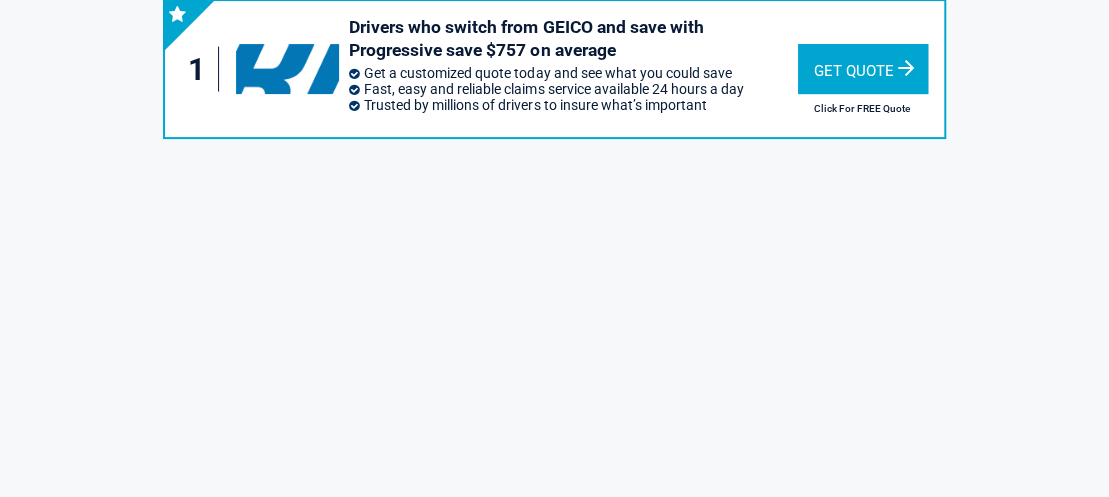 click on "Get Quote" at bounding box center (863, 69) 